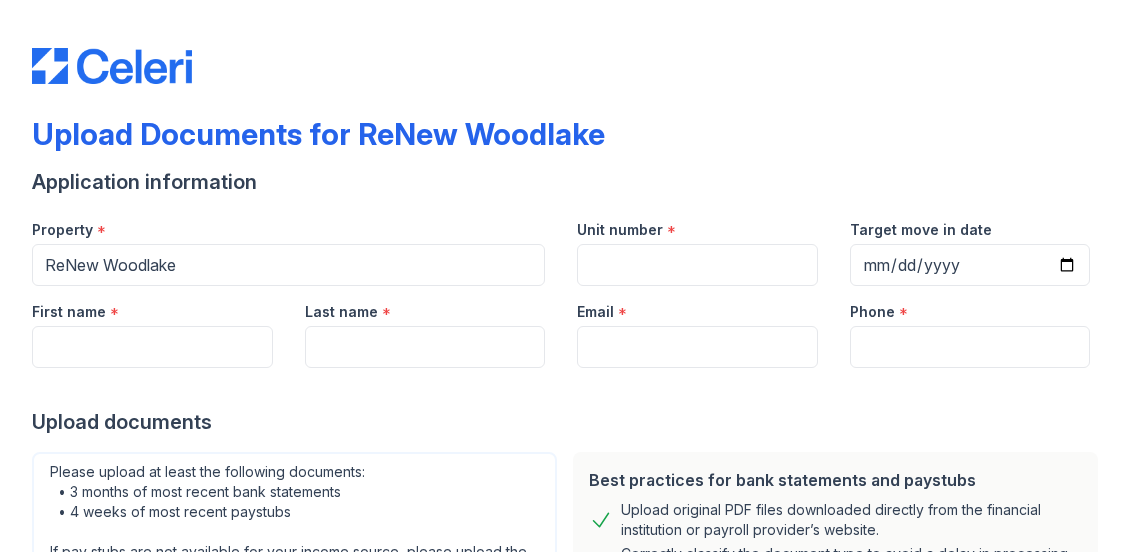 scroll, scrollTop: 0, scrollLeft: 0, axis: both 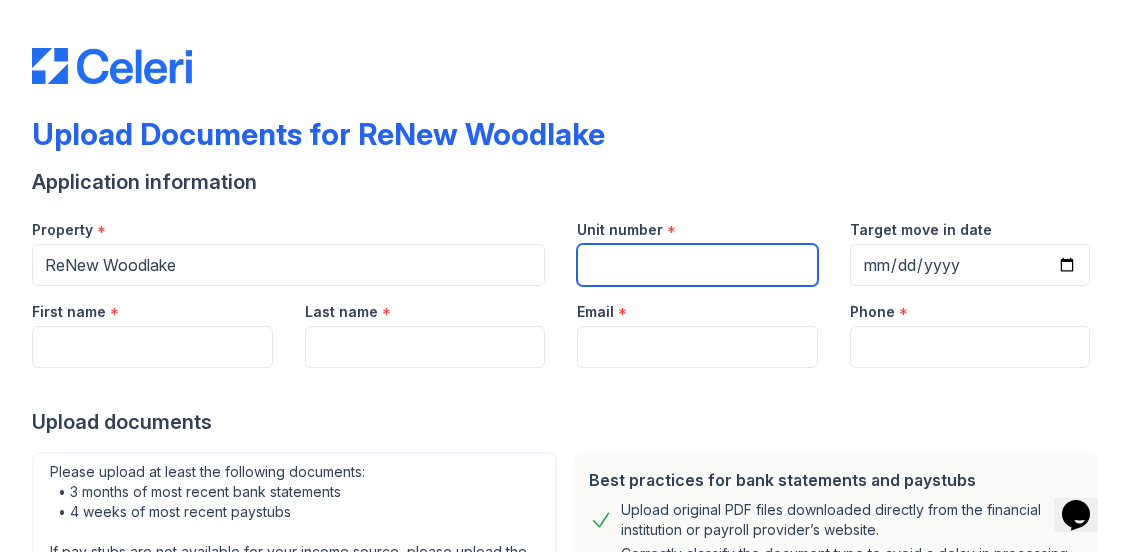 click on "Unit number" at bounding box center [697, 265] 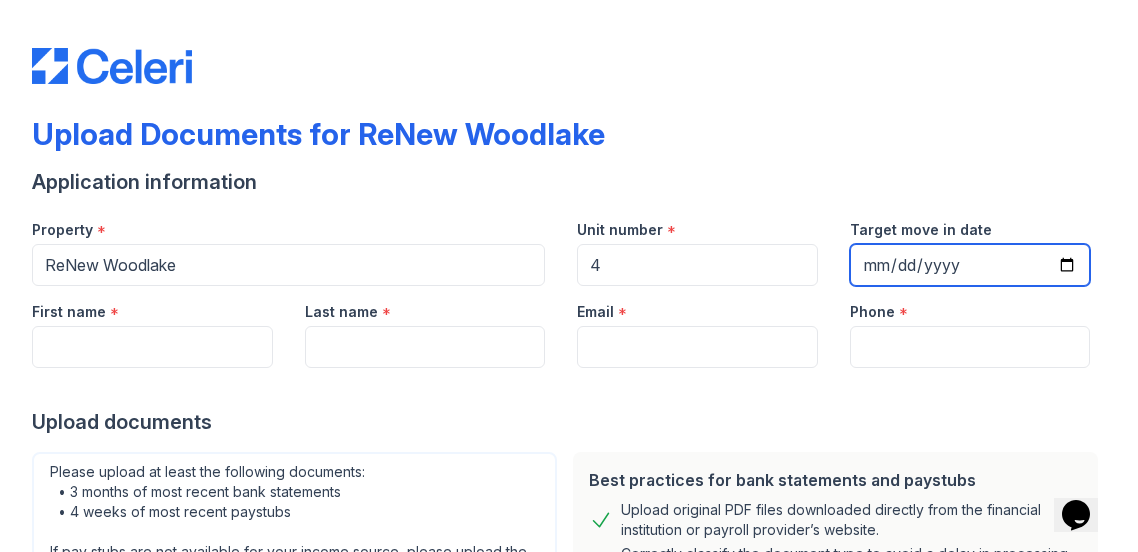 click on "Target move in date" at bounding box center (970, 265) 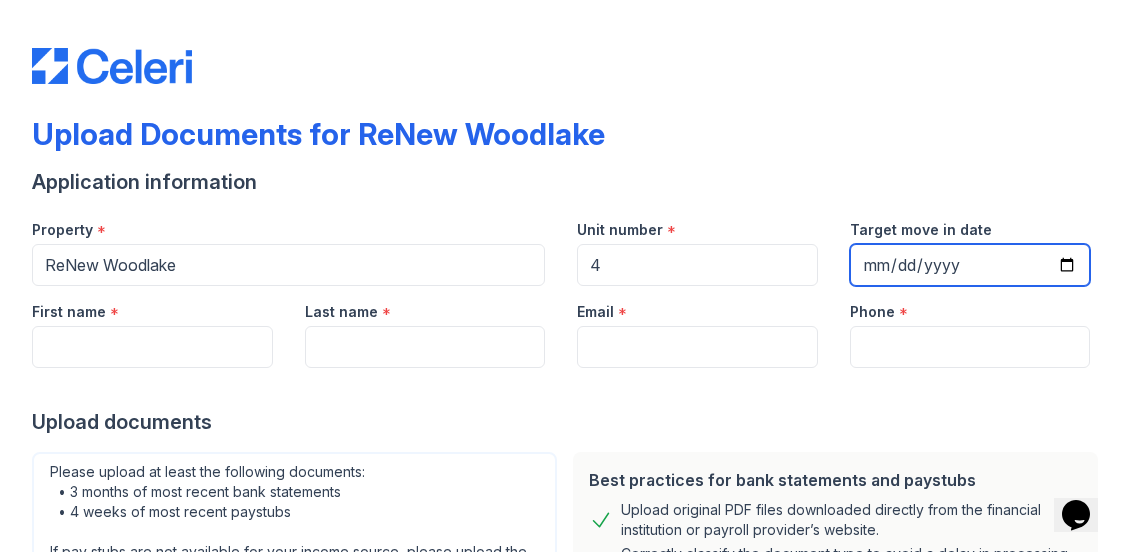 type on "[DATE]" 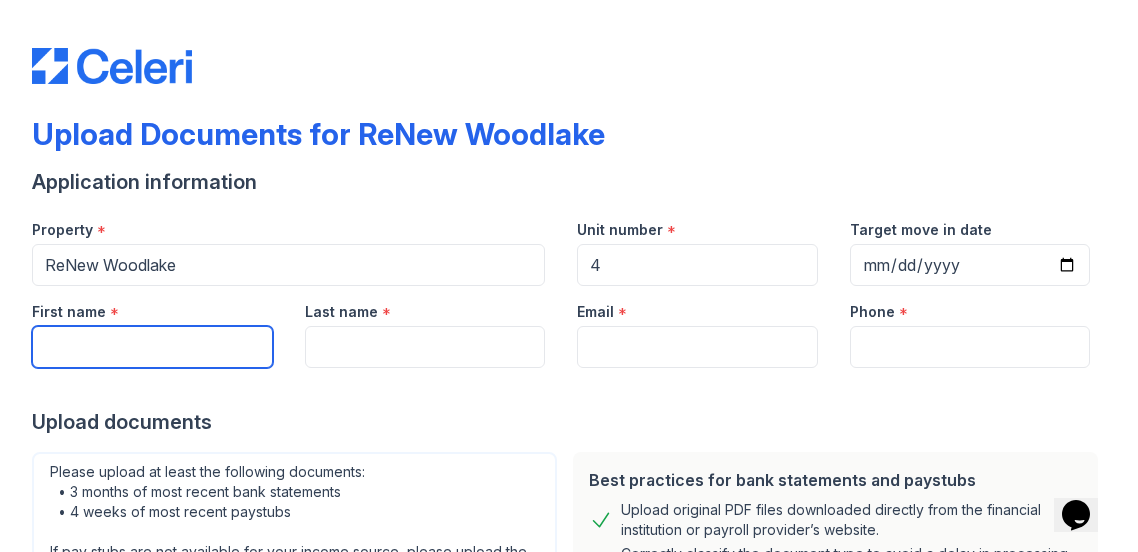 click on "First name" at bounding box center [152, 347] 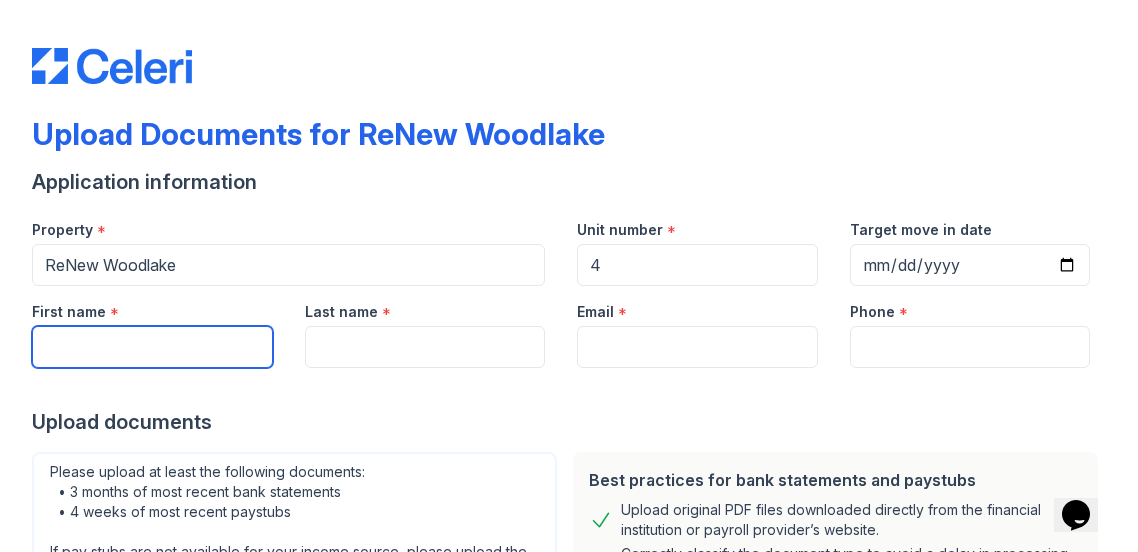 type on "[FIRST]" 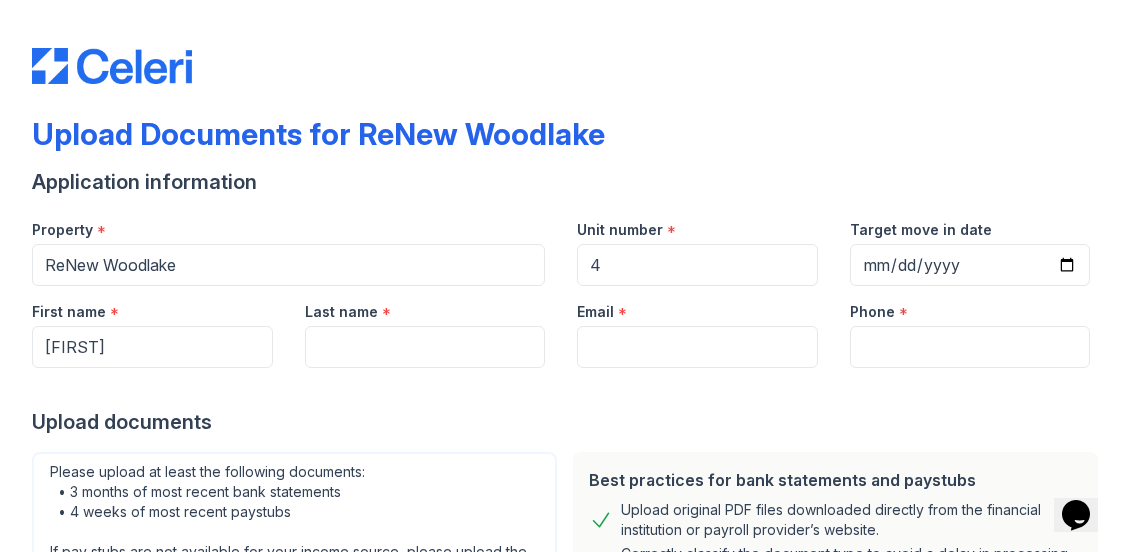type on "[LAST]" 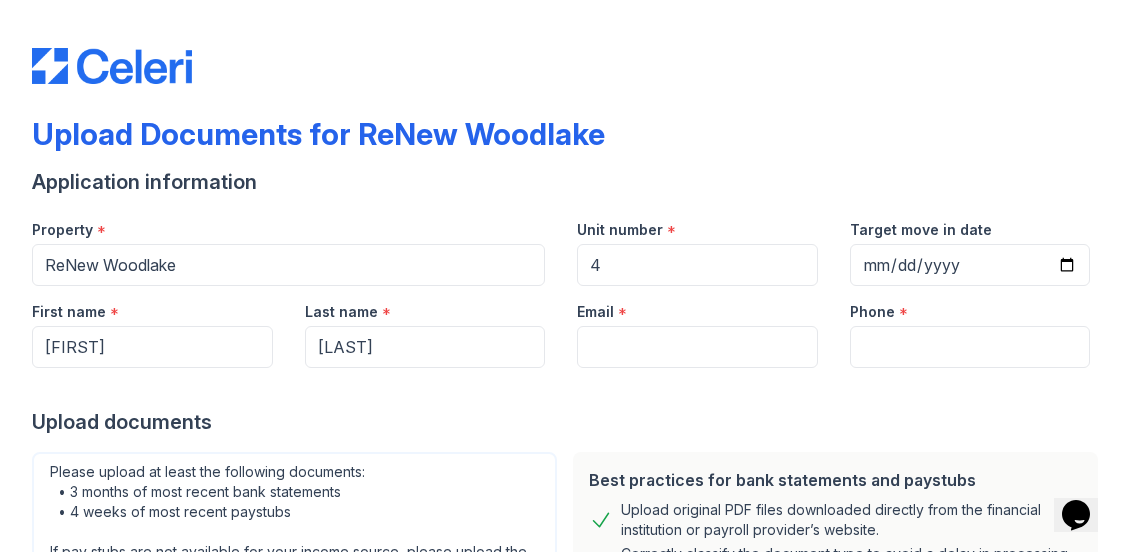 type on "[EMAIL]" 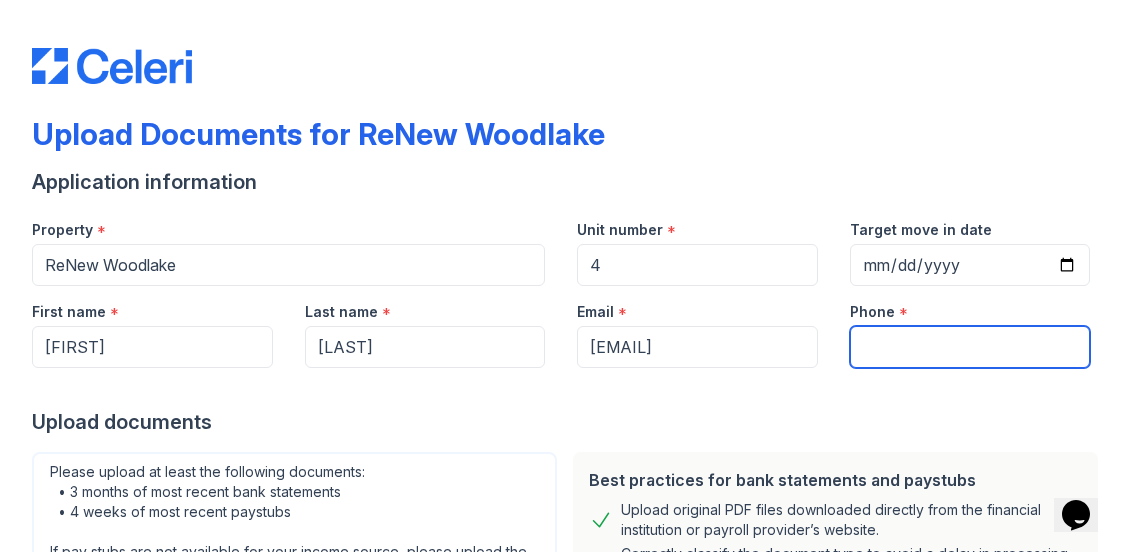 type on "[PHONE]" 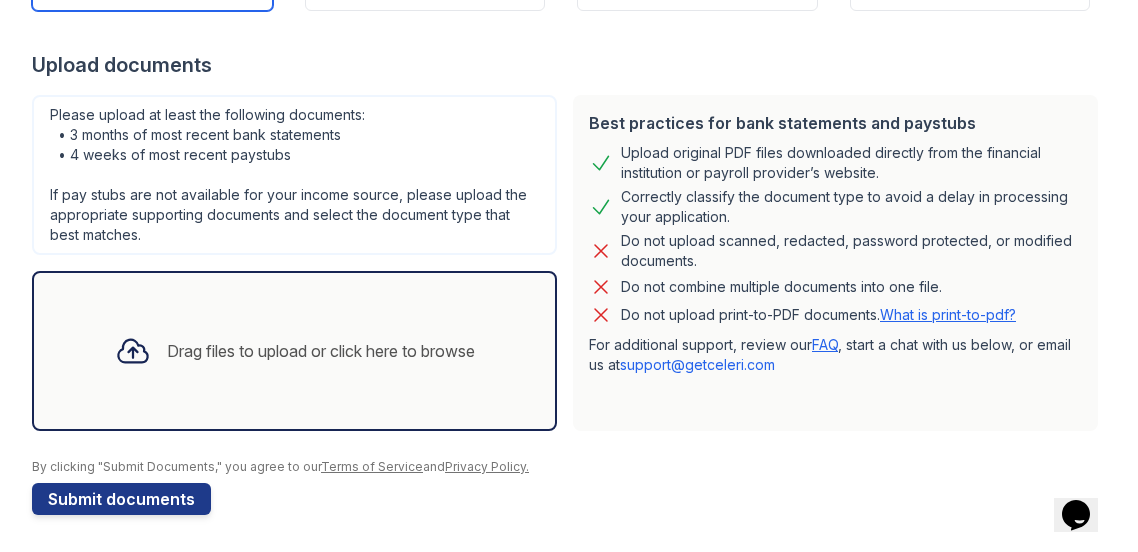 scroll, scrollTop: 358, scrollLeft: 0, axis: vertical 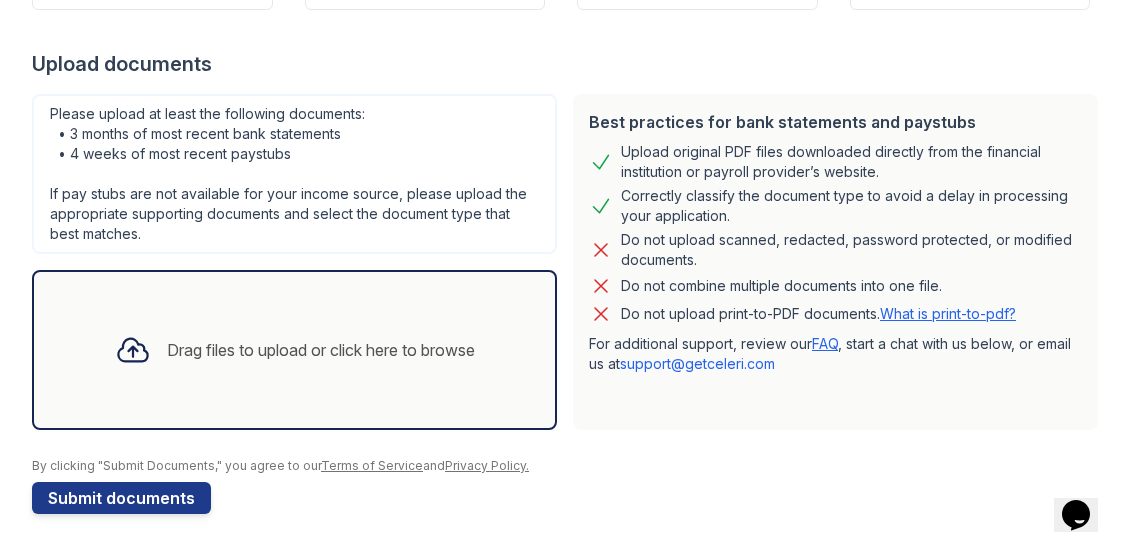 click 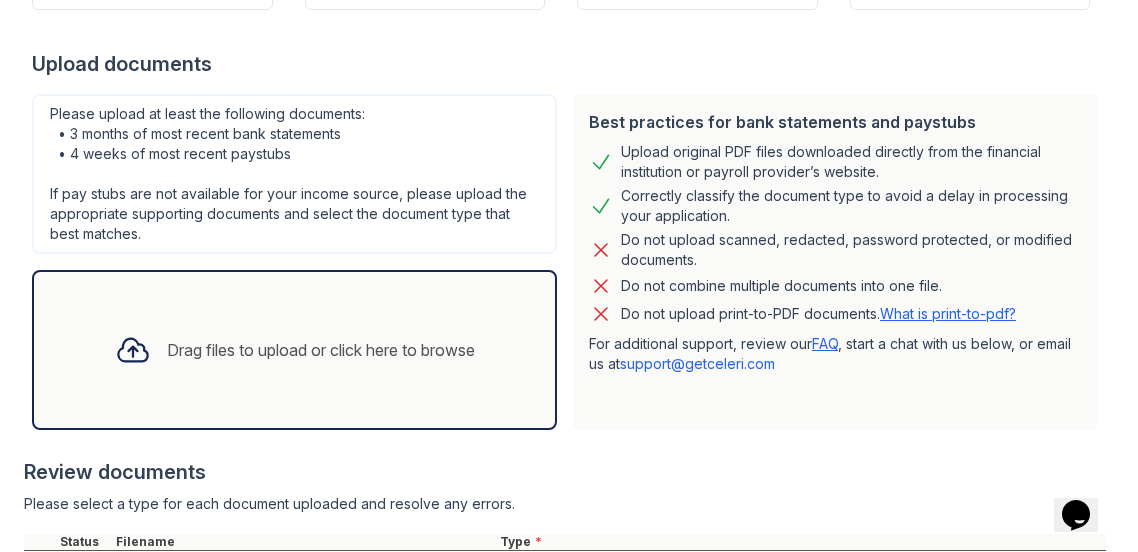 click 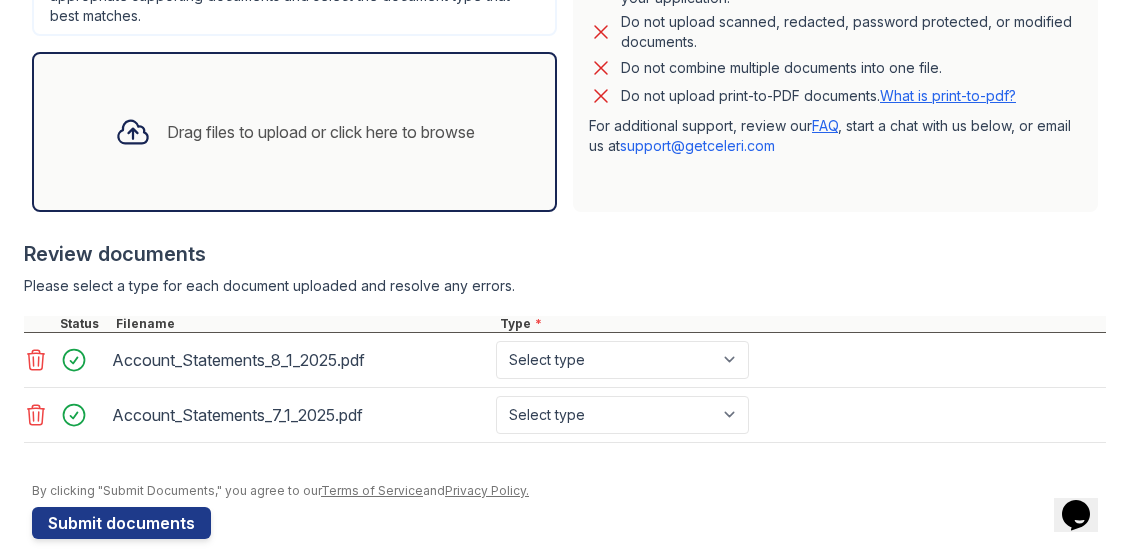 scroll, scrollTop: 599, scrollLeft: 0, axis: vertical 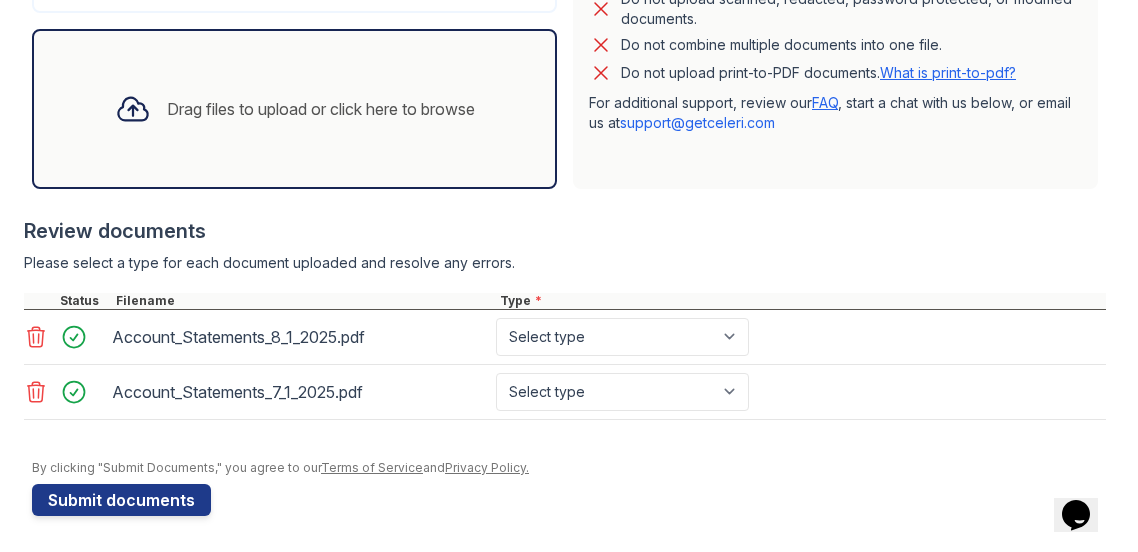 click on "Drag files to upload or click here to browse" at bounding box center (321, 109) 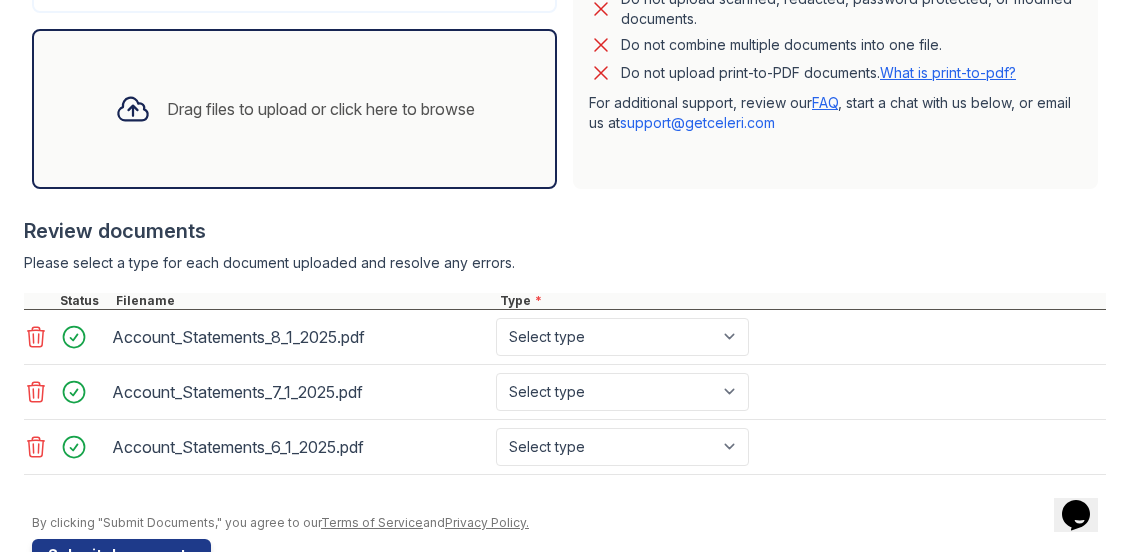 click 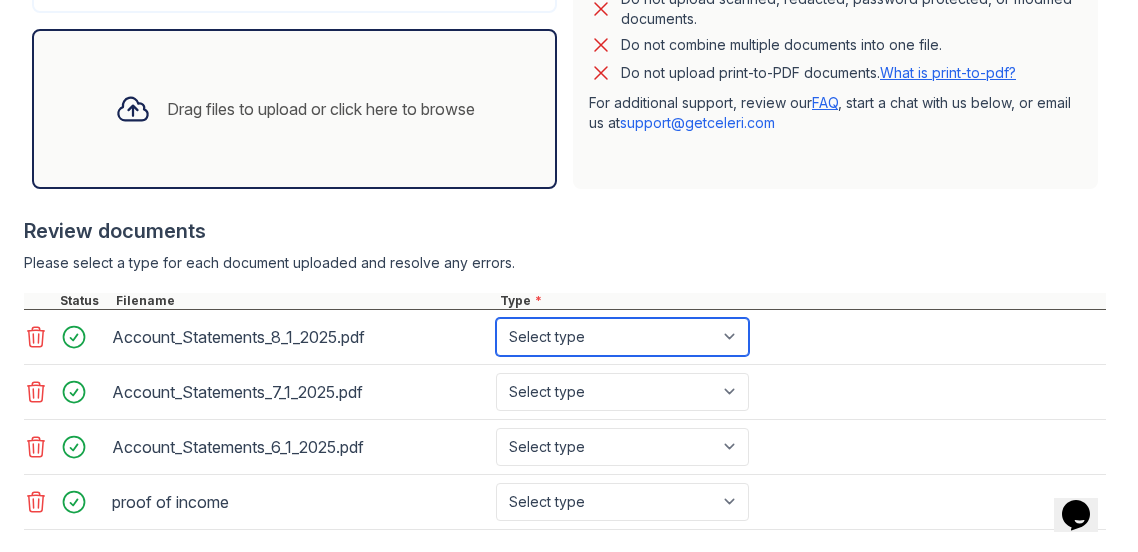 click on "Select type
Paystub
Bank Statement
Offer Letter
Tax Documents
Benefit Award Letter
Investment Account Statement
Other" at bounding box center [622, 337] 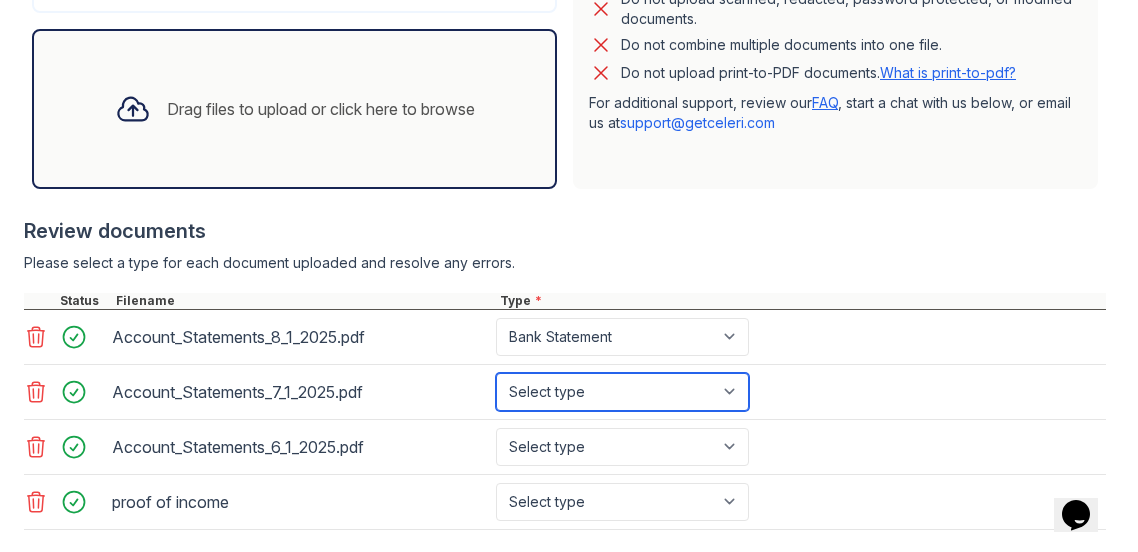 click on "Select type
Paystub
Bank Statement
Offer Letter
Tax Documents
Benefit Award Letter
Investment Account Statement
Other" at bounding box center (622, 392) 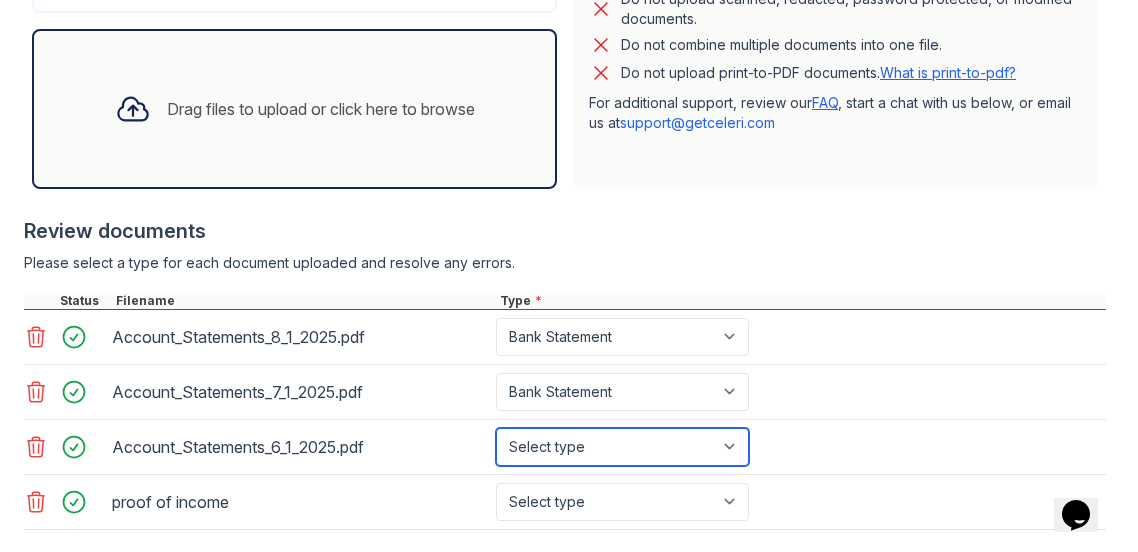 click on "Select type
Paystub
Bank Statement
Offer Letter
Tax Documents
Benefit Award Letter
Investment Account Statement
Other" at bounding box center [622, 447] 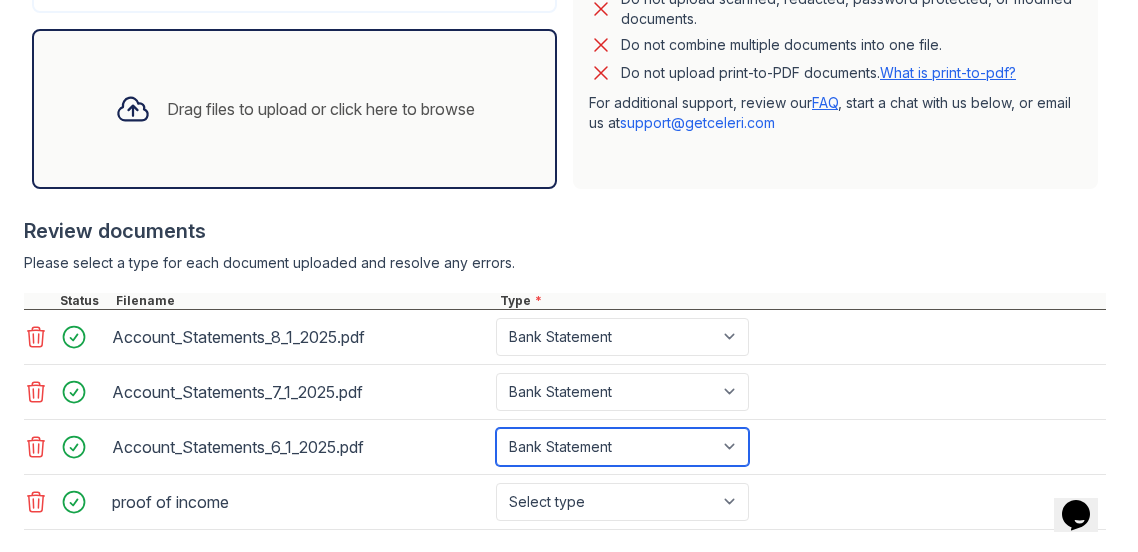 scroll, scrollTop: 708, scrollLeft: 0, axis: vertical 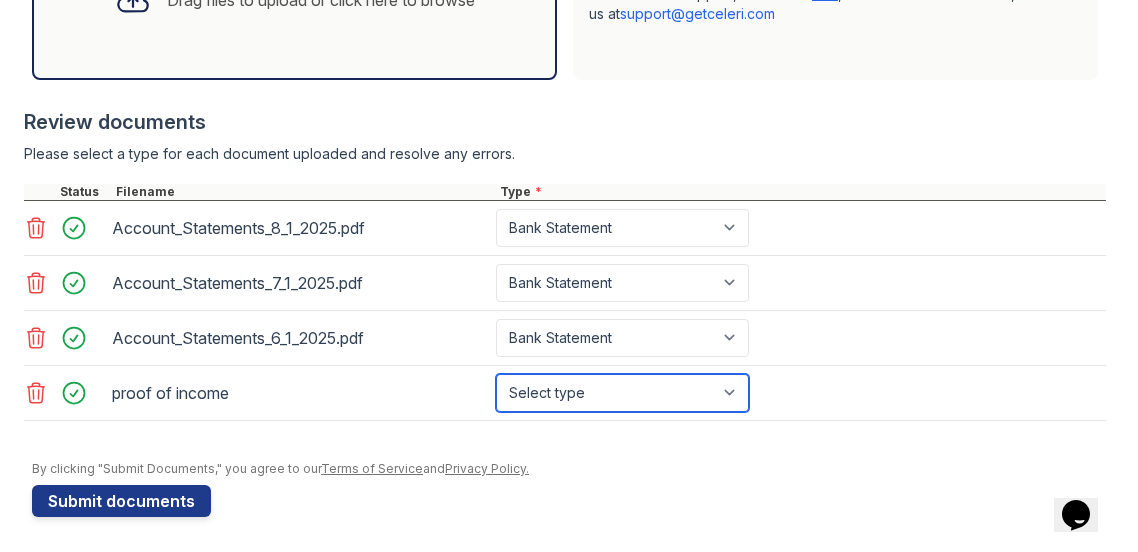 click on "Select type
Paystub
Bank Statement
Offer Letter
Tax Documents
Benefit Award Letter
Investment Account Statement
Other" at bounding box center [622, 393] 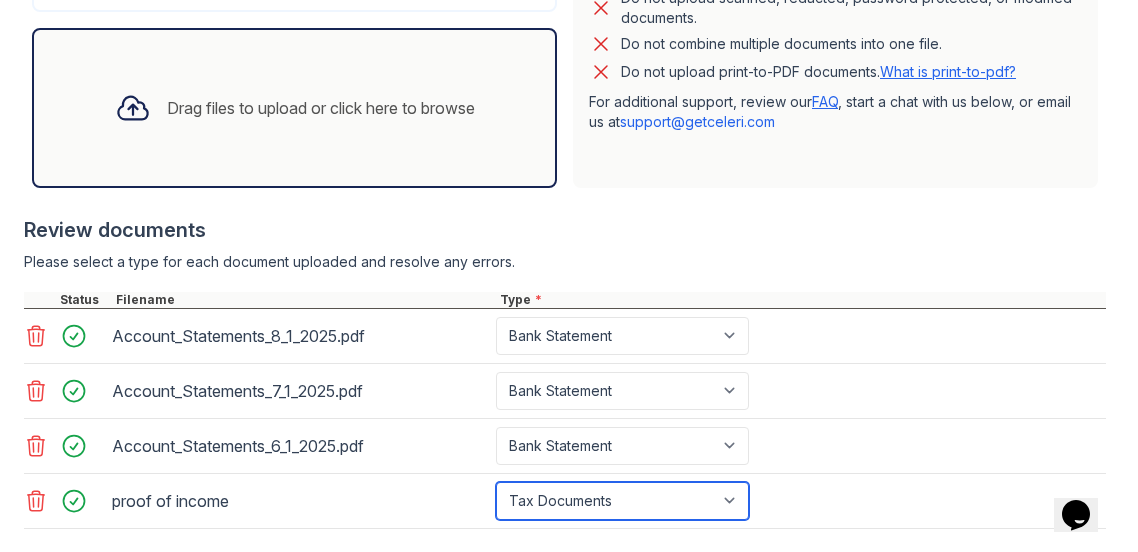 scroll, scrollTop: 708, scrollLeft: 0, axis: vertical 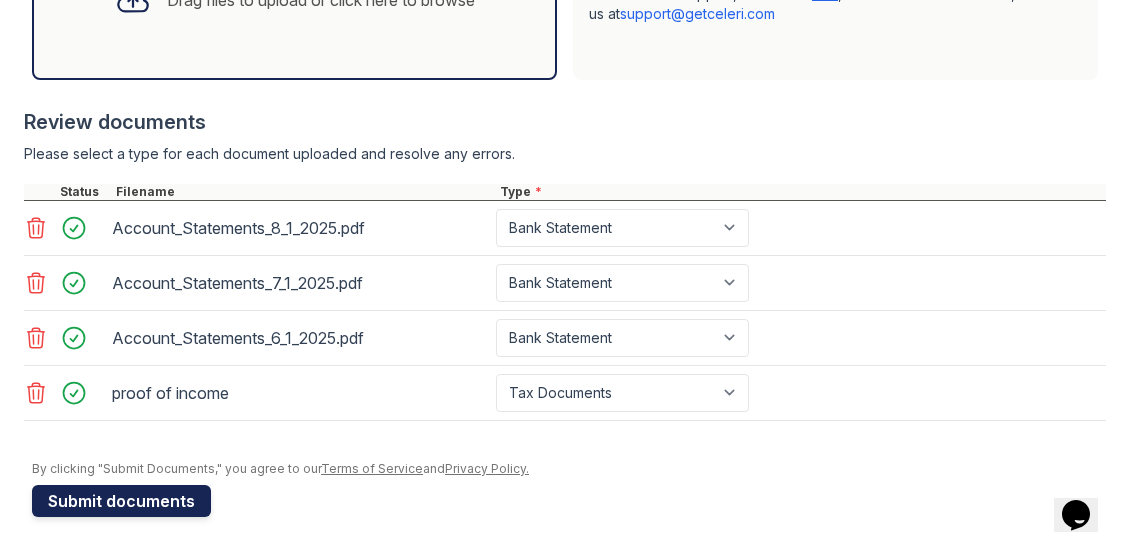 click on "Submit documents" at bounding box center (121, 501) 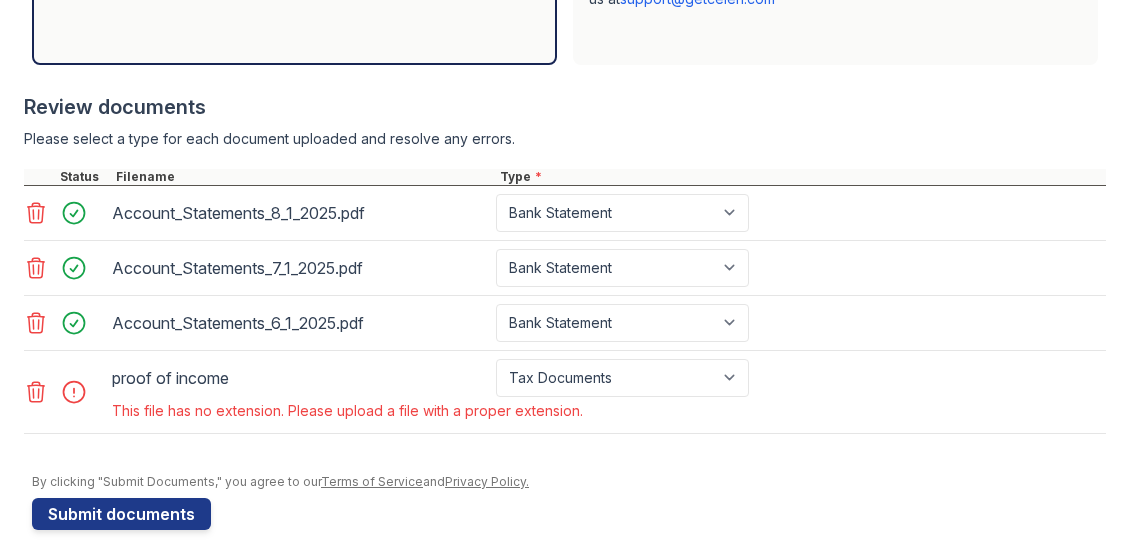 scroll, scrollTop: 792, scrollLeft: 0, axis: vertical 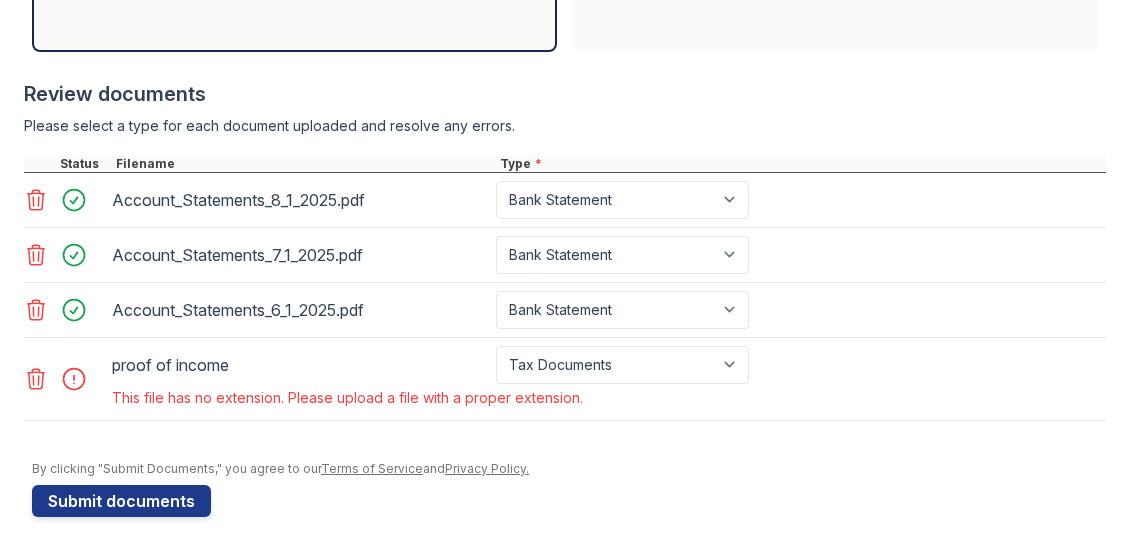 click 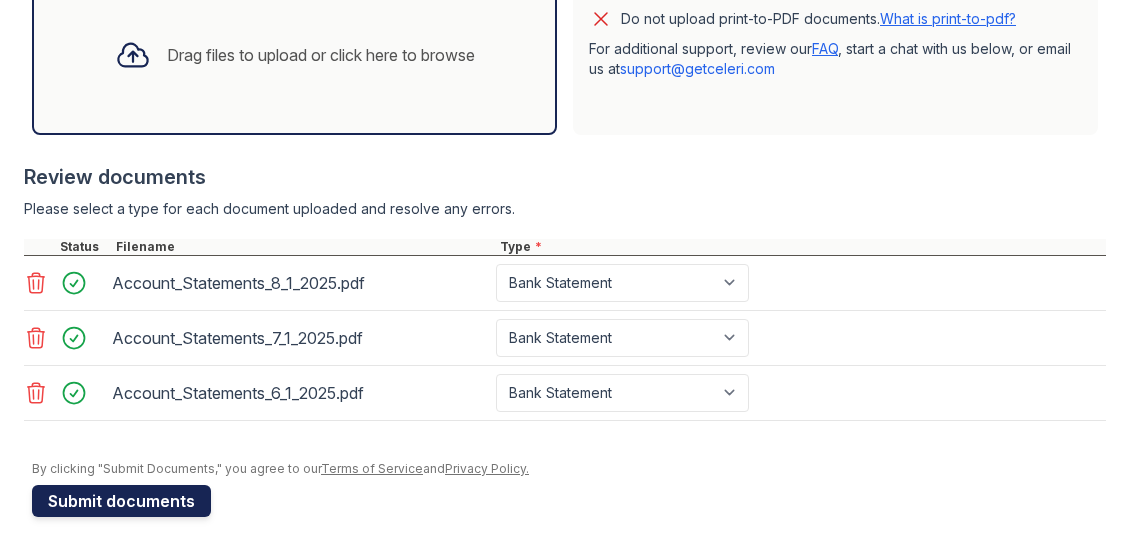 click on "Submit documents" at bounding box center [121, 501] 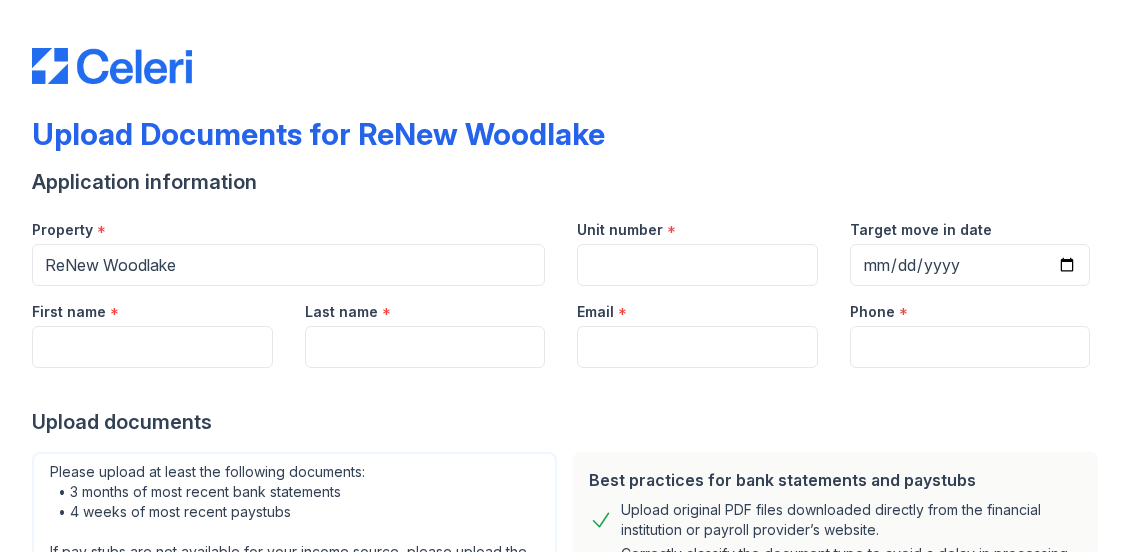 scroll, scrollTop: 0, scrollLeft: 0, axis: both 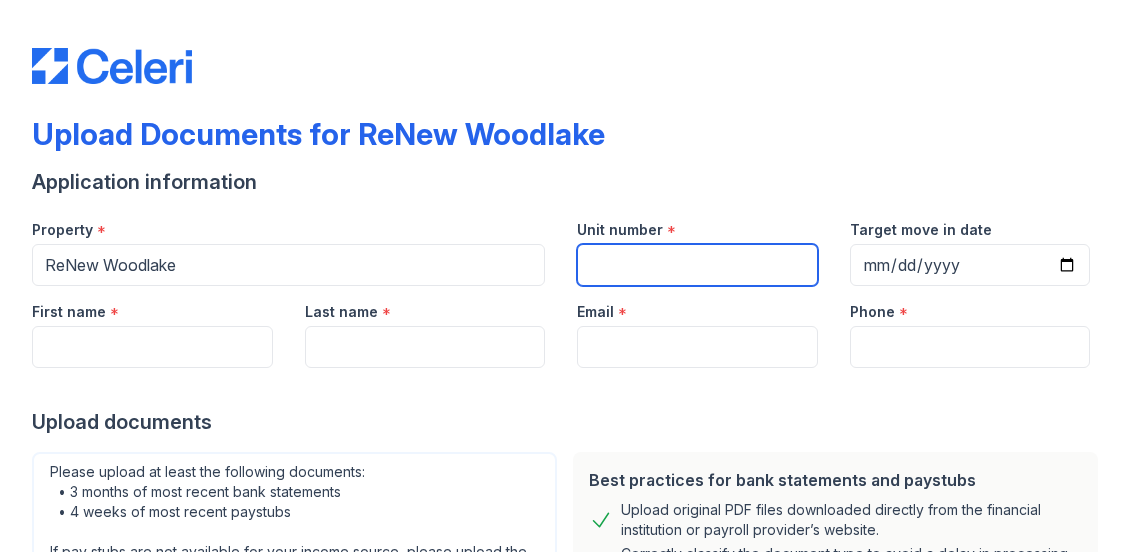 click on "Unit number" at bounding box center [697, 265] 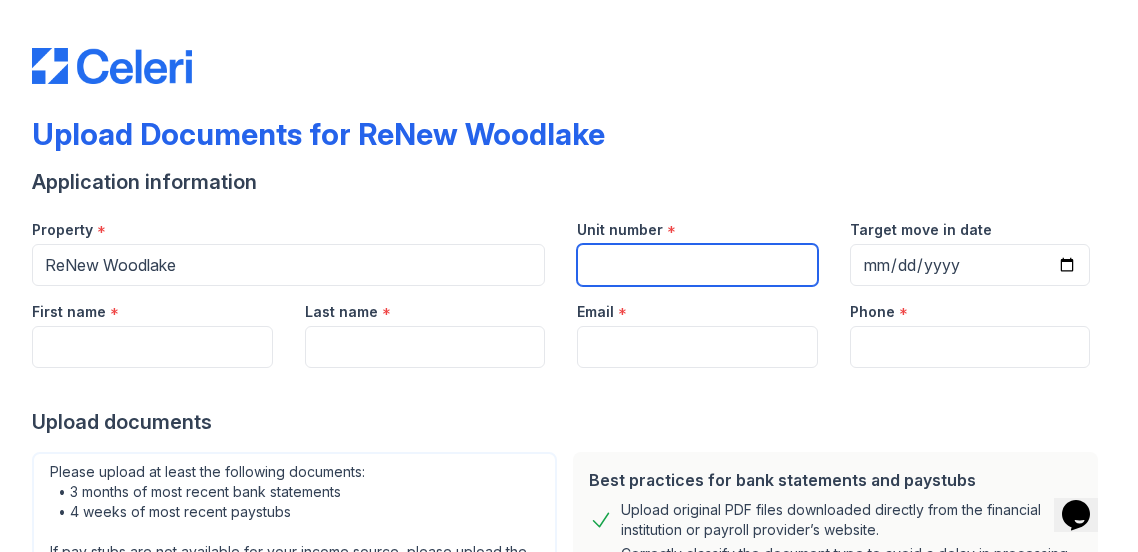 scroll, scrollTop: 0, scrollLeft: 0, axis: both 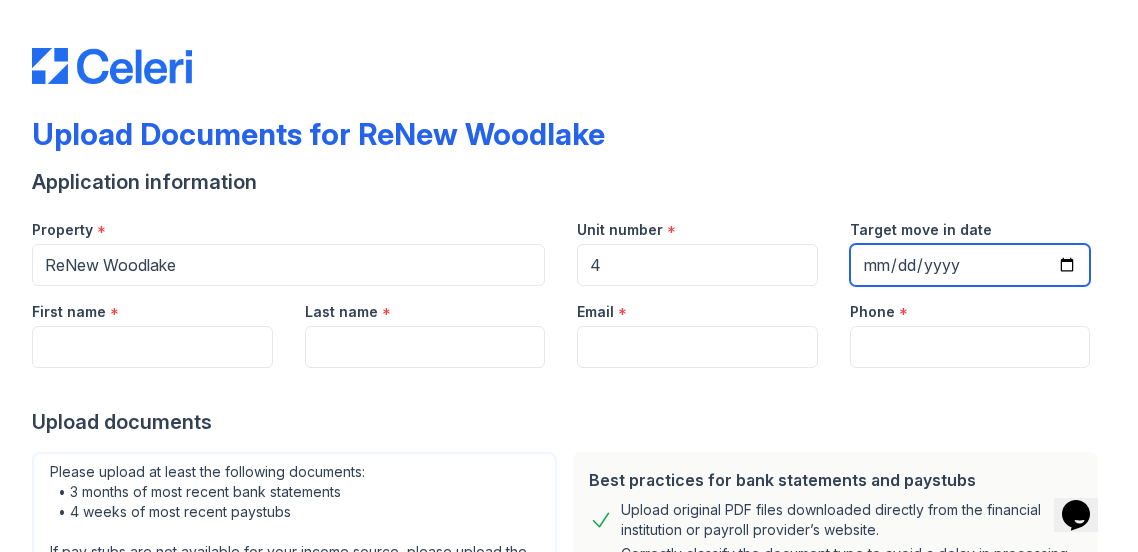 click on "Target move in date" at bounding box center [970, 265] 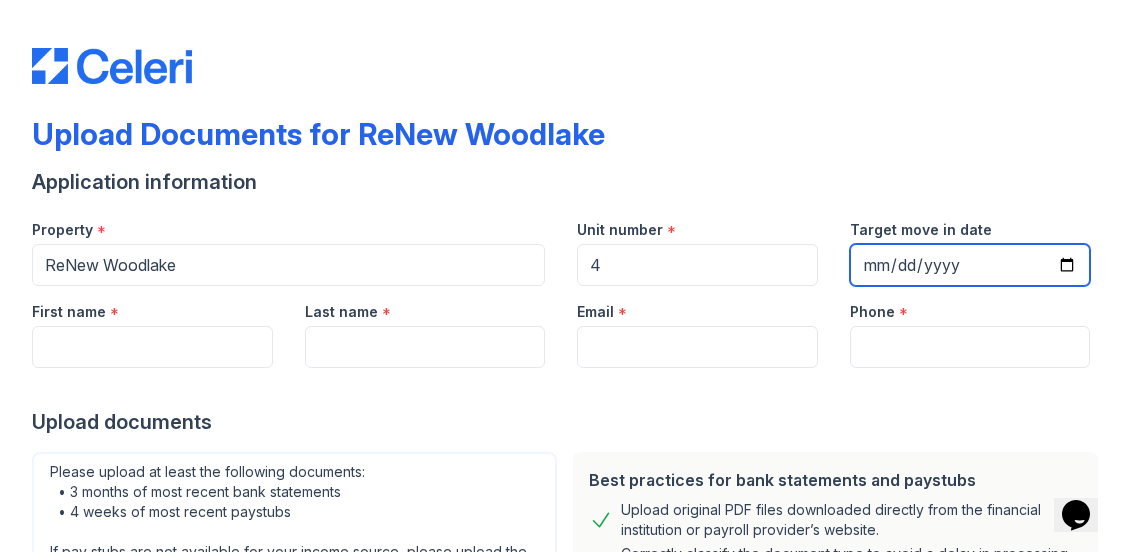 click on "Target move in date" at bounding box center [970, 265] 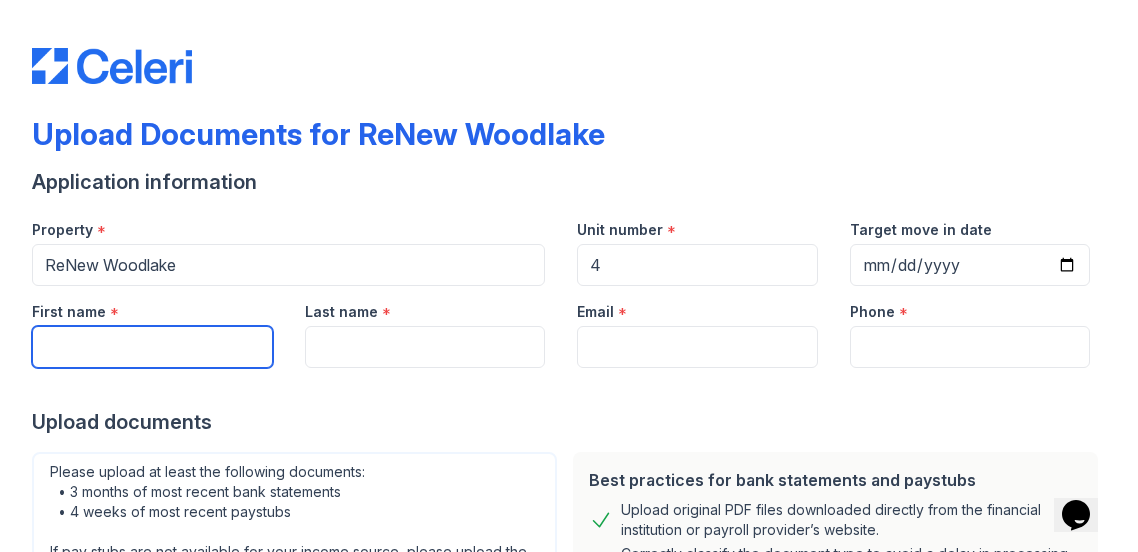 click on "First name" at bounding box center [152, 347] 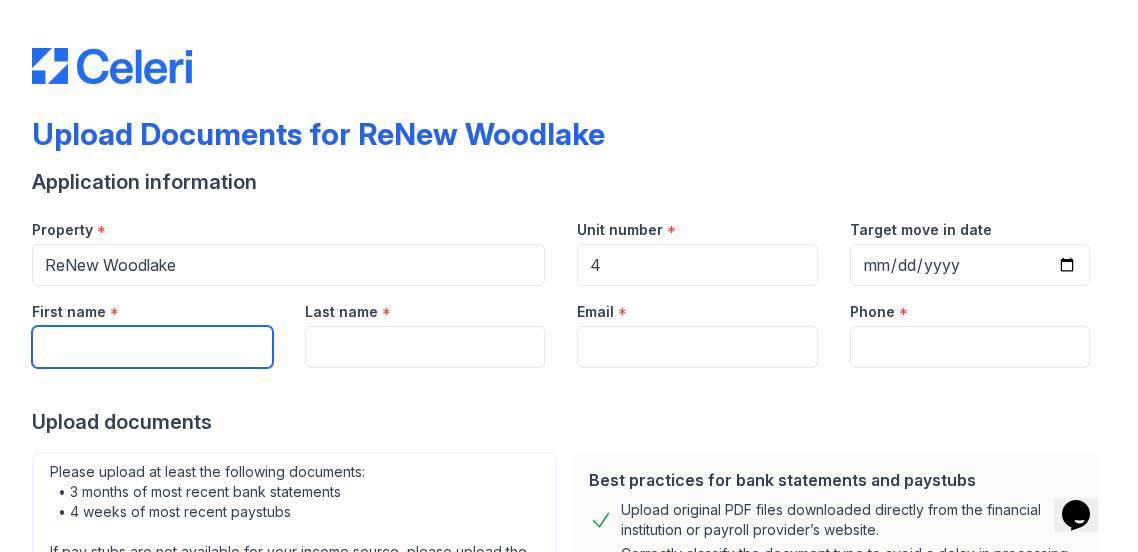 type on "[FIRST]" 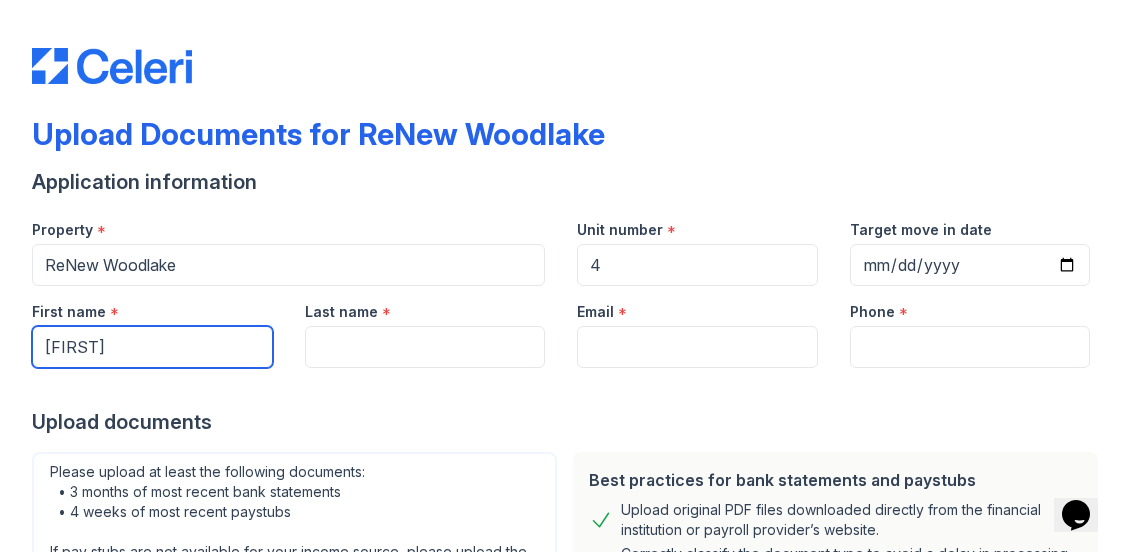 type on "[LAST]" 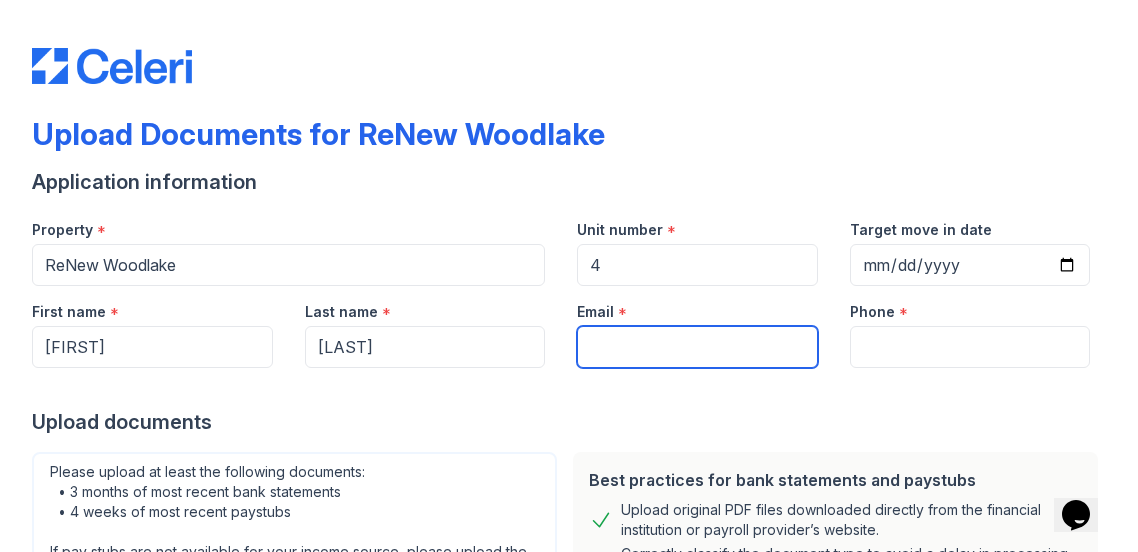 type on "[EMAIL]" 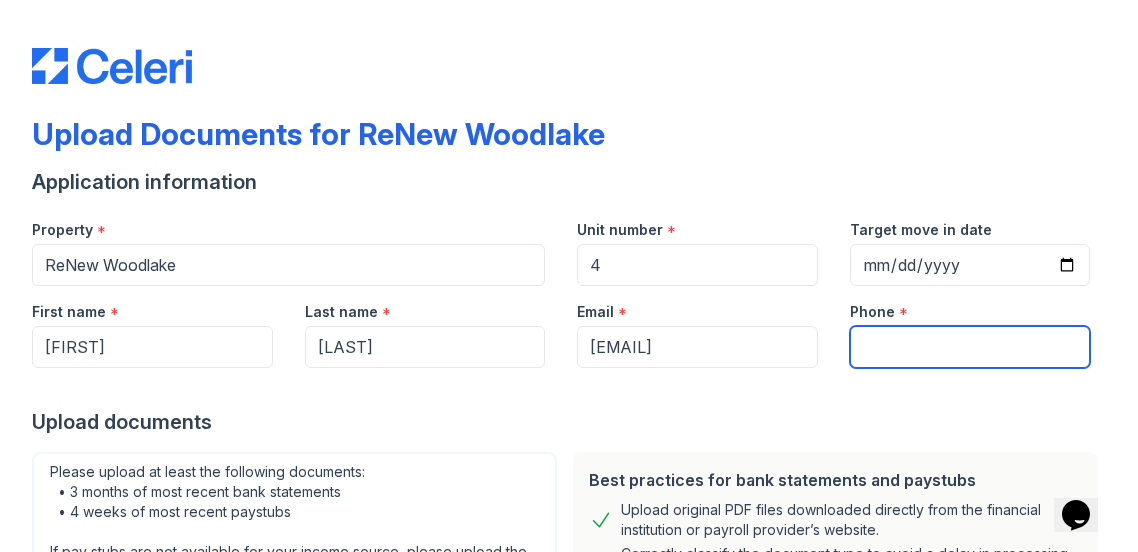type on "[PHONE]" 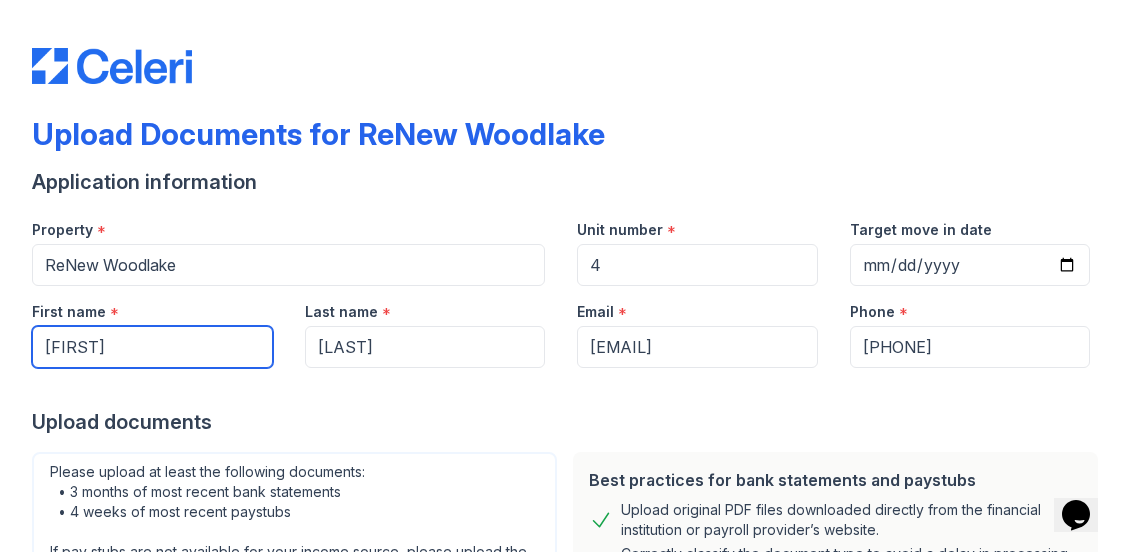 scroll, scrollTop: 358, scrollLeft: 0, axis: vertical 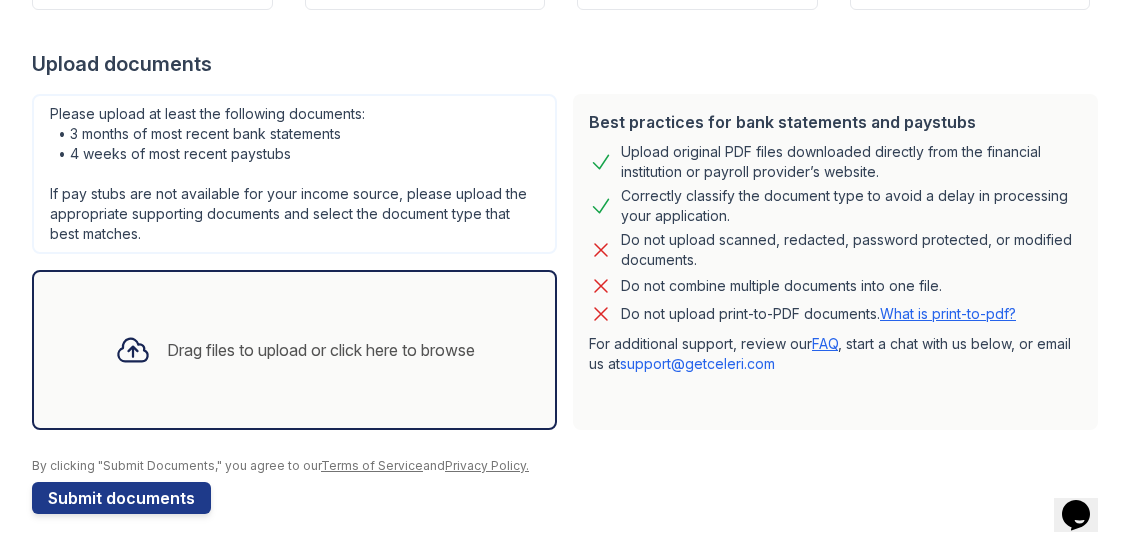 click 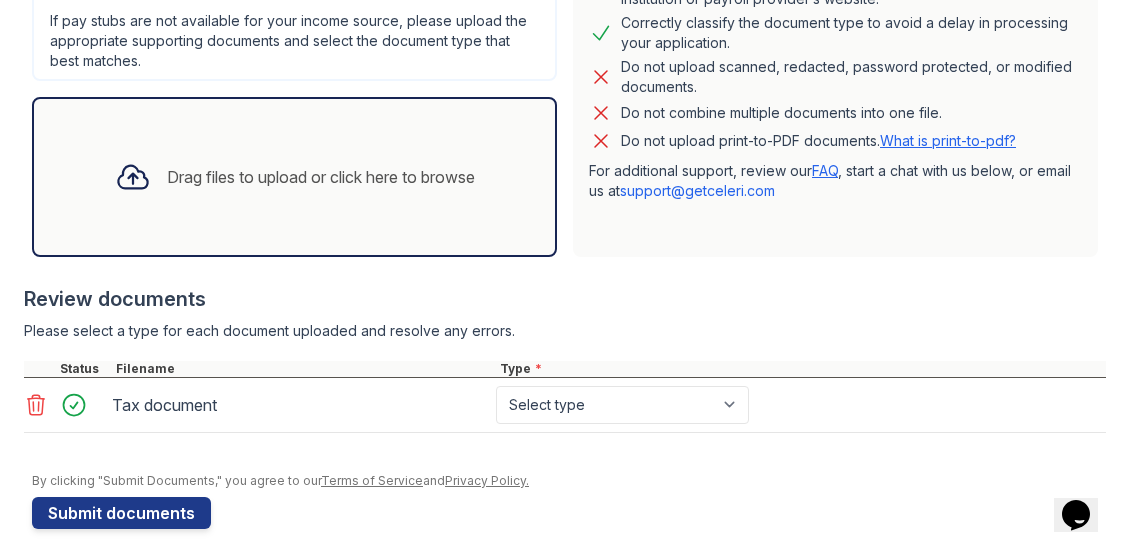 scroll, scrollTop: 533, scrollLeft: 0, axis: vertical 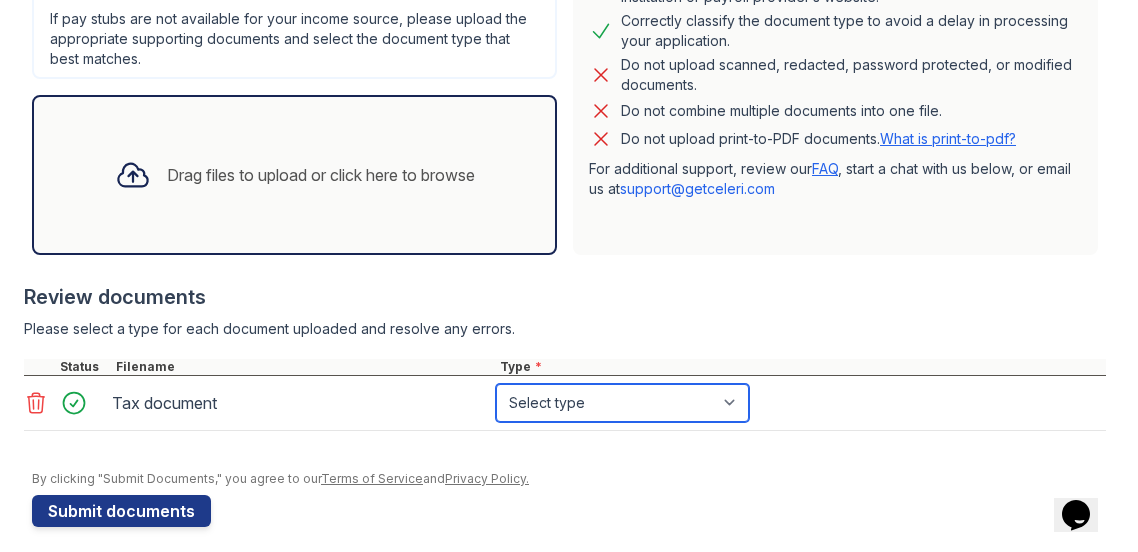 click on "Select type
Paystub
Bank Statement
Offer Letter
Tax Documents
Benefit Award Letter
Investment Account Statement
Other" at bounding box center (622, 403) 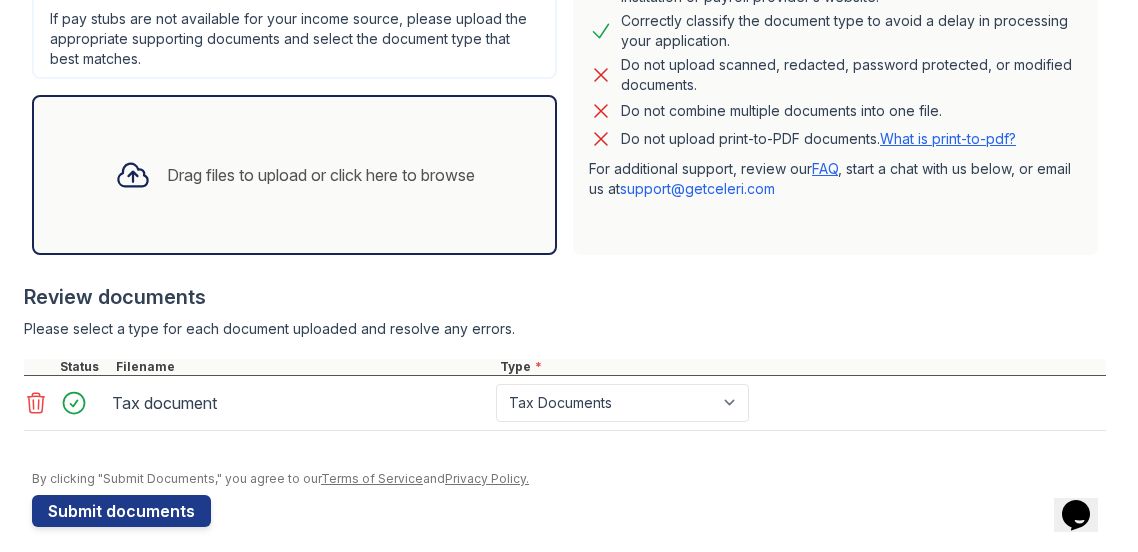 click 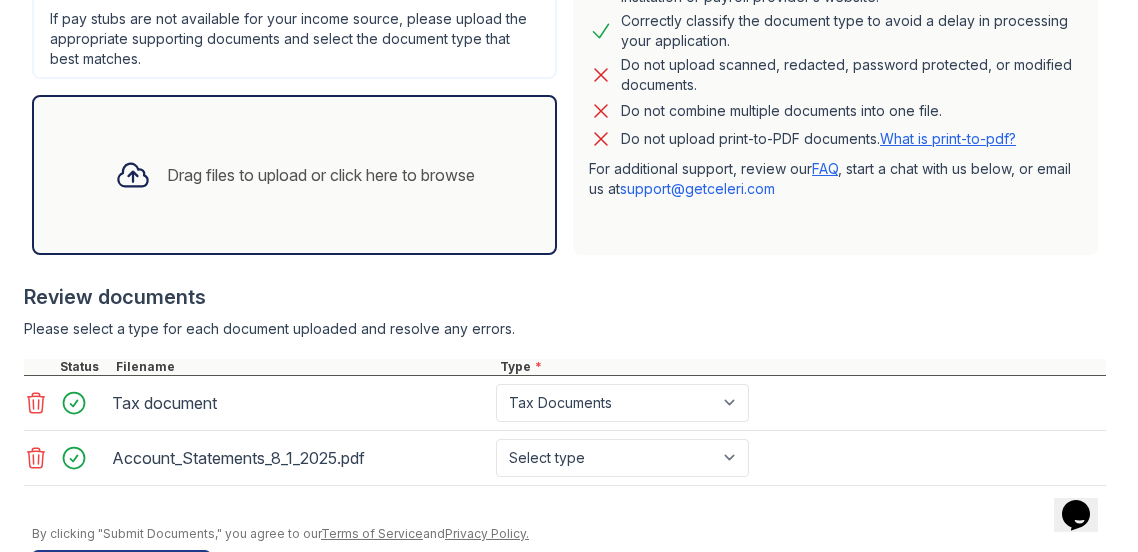 click 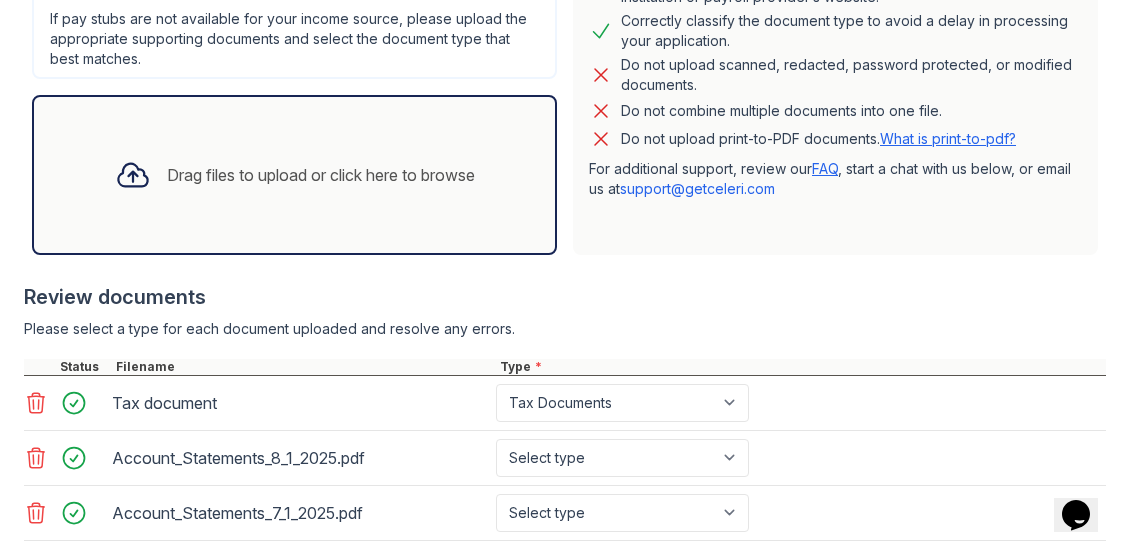 click on "Drag files to upload or click here to browse" at bounding box center (321, 175) 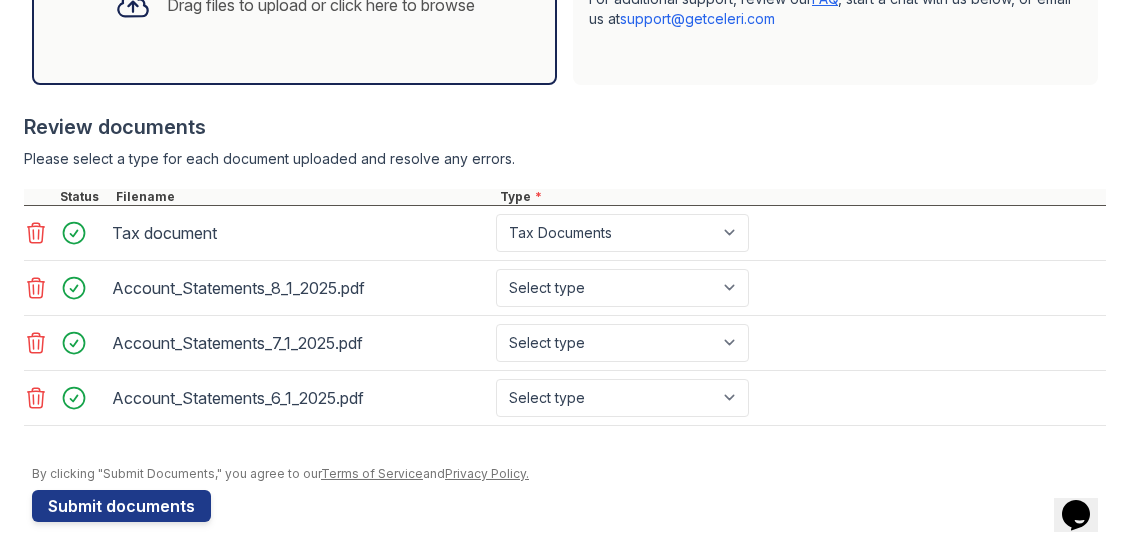 scroll, scrollTop: 708, scrollLeft: 0, axis: vertical 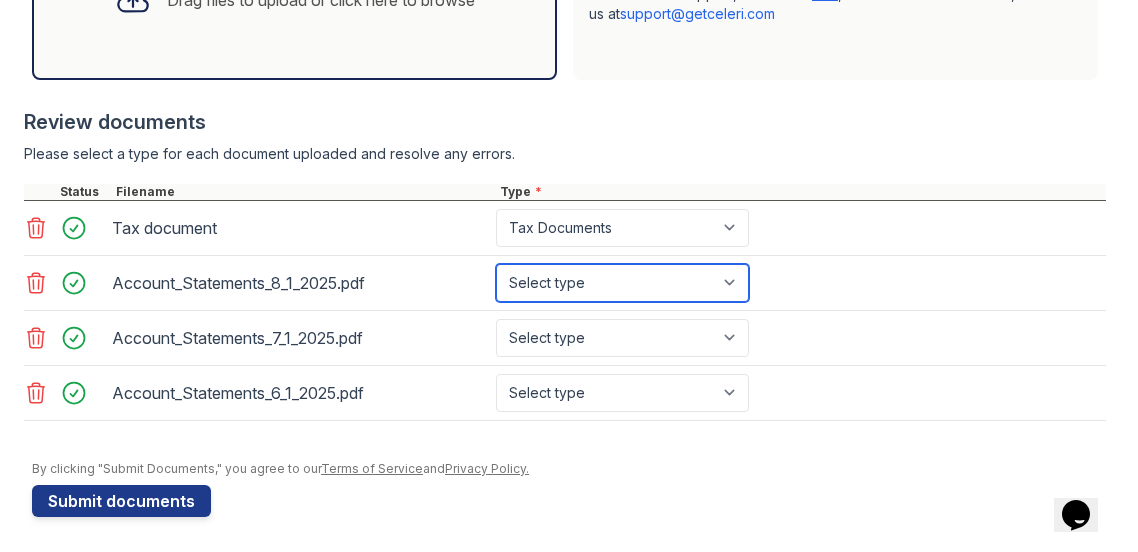 click on "Select type
Paystub
Bank Statement
Offer Letter
Tax Documents
Benefit Award Letter
Investment Account Statement
Other" at bounding box center (622, 283) 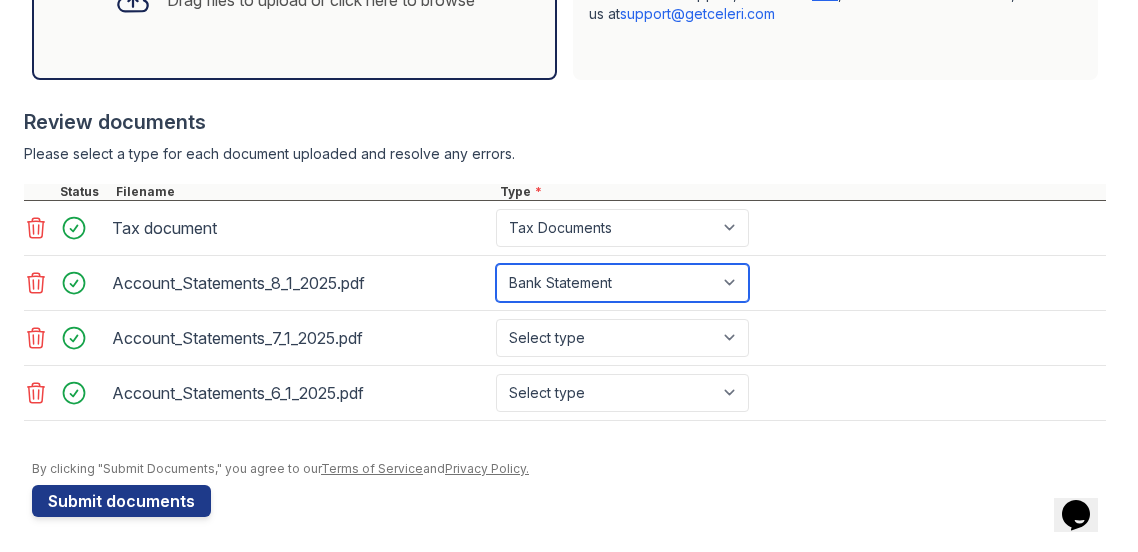 click on "Select type
Paystub
Bank Statement
Offer Letter
Tax Documents
Benefit Award Letter
Investment Account Statement
Other" at bounding box center (622, 283) 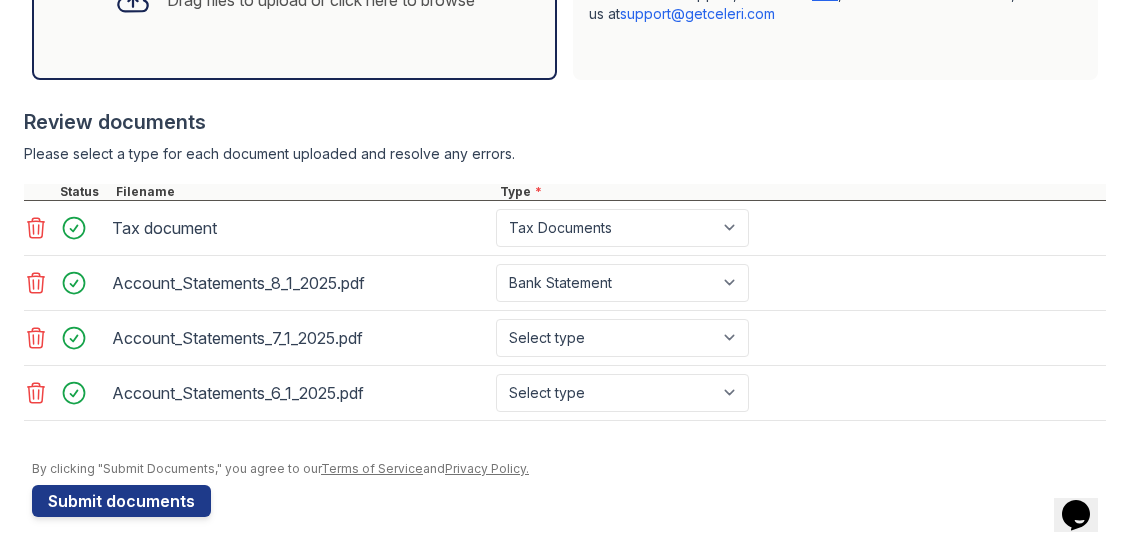 click on "Account_Statements_7_1_[YEAR].pdf
Select type
Paystub
Bank Statement
Offer Letter
Tax Documents
Benefit Award Letter
Investment Account Statement
Other" at bounding box center [565, 338] 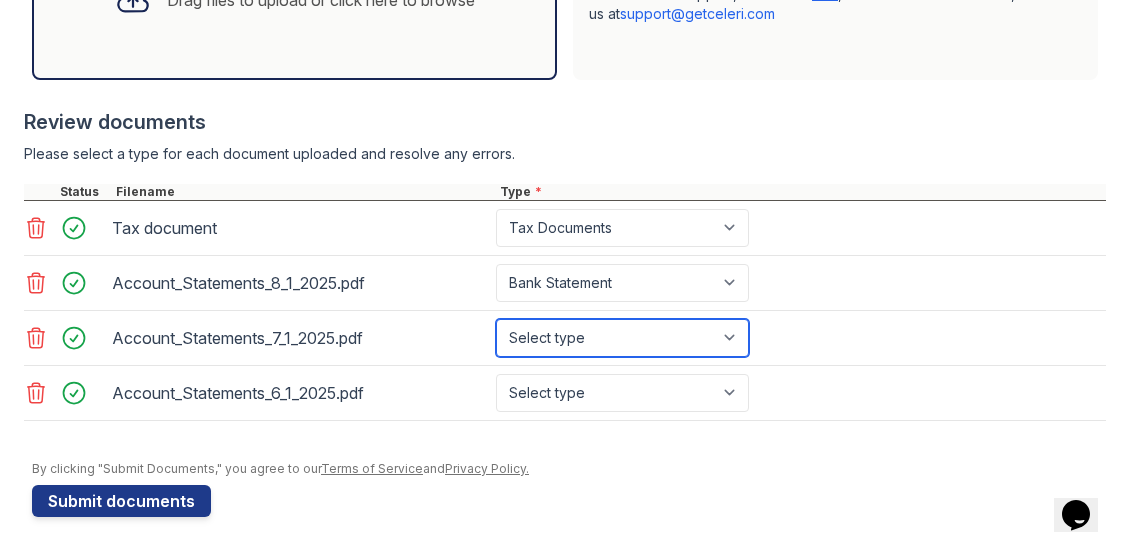 click on "Select type
Paystub
Bank Statement
Offer Letter
Tax Documents
Benefit Award Letter
Investment Account Statement
Other" at bounding box center (622, 338) 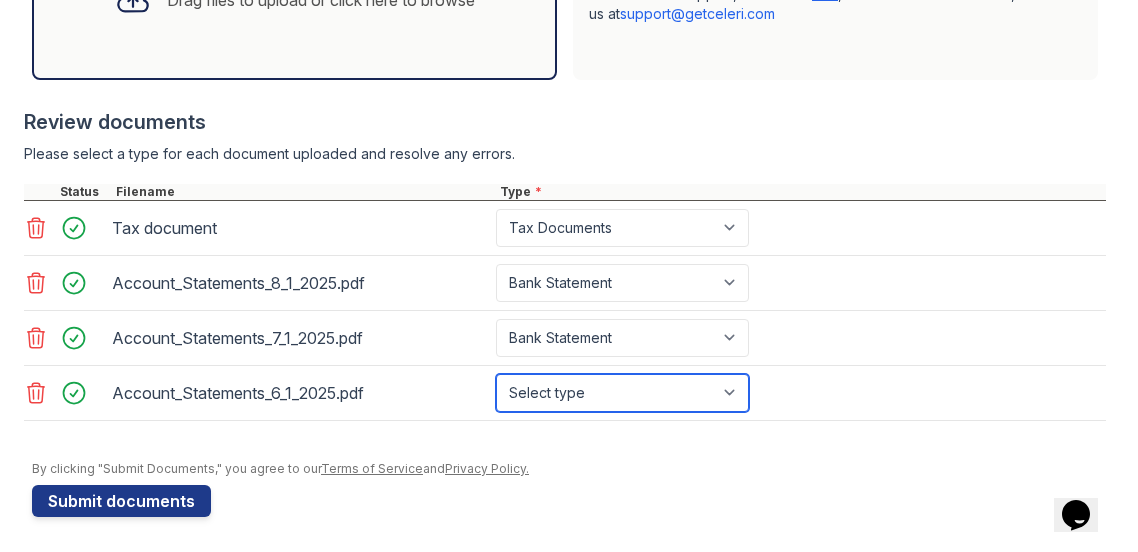 click on "Select type
Paystub
Bank Statement
Offer Letter
Tax Documents
Benefit Award Letter
Investment Account Statement
Other" at bounding box center (622, 393) 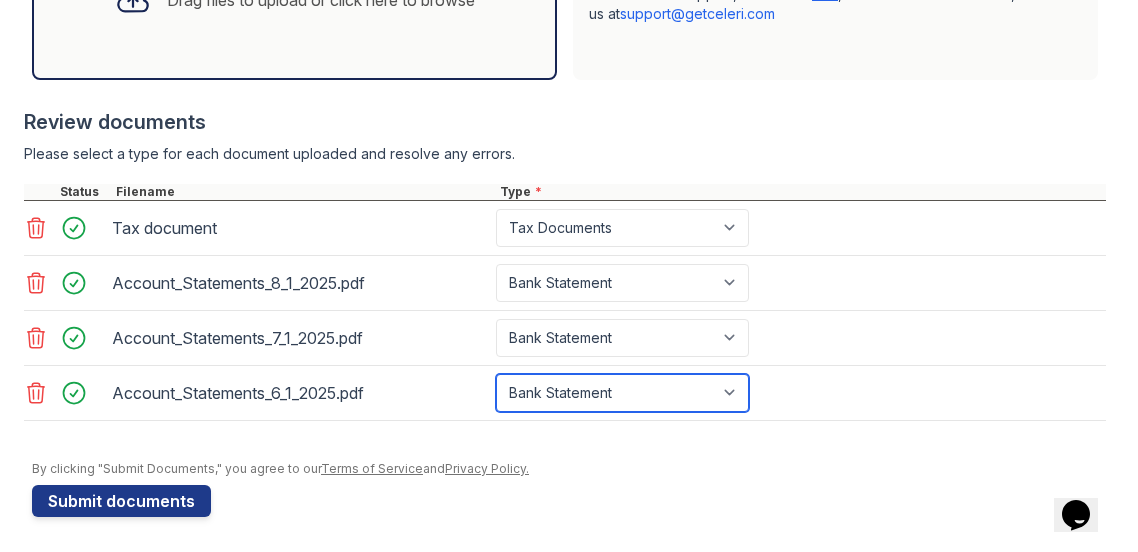 click on "Select type
Paystub
Bank Statement
Offer Letter
Tax Documents
Benefit Award Letter
Investment Account Statement
Other" at bounding box center [622, 393] 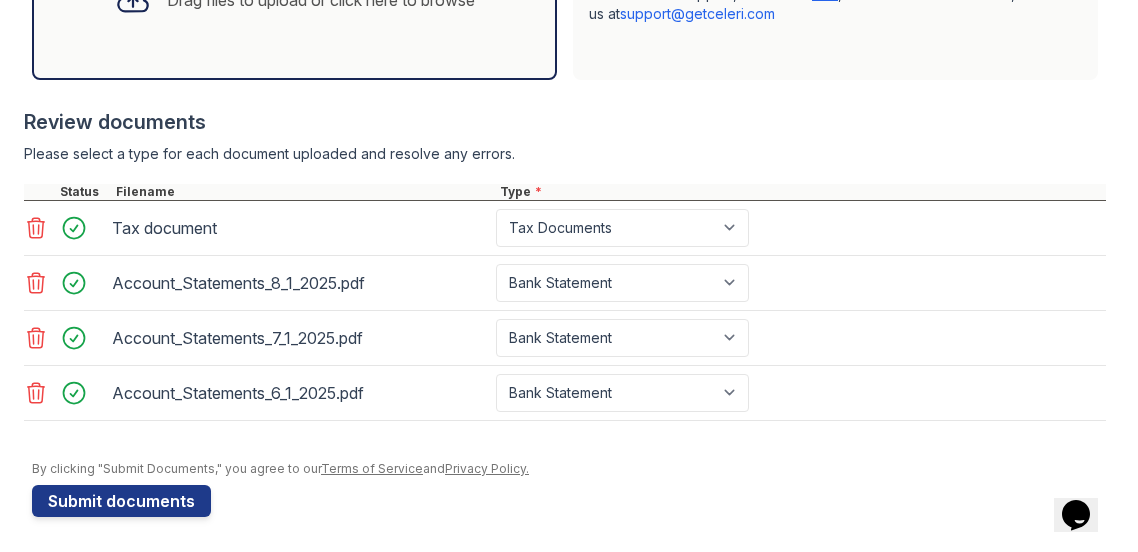 click at bounding box center (565, 431) 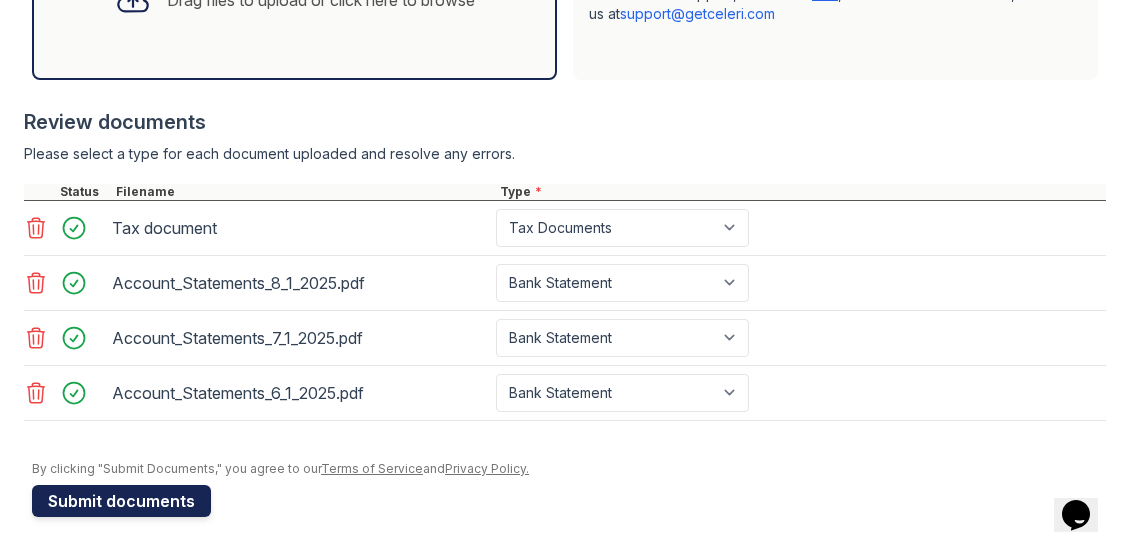 click on "Submit documents" at bounding box center (121, 501) 